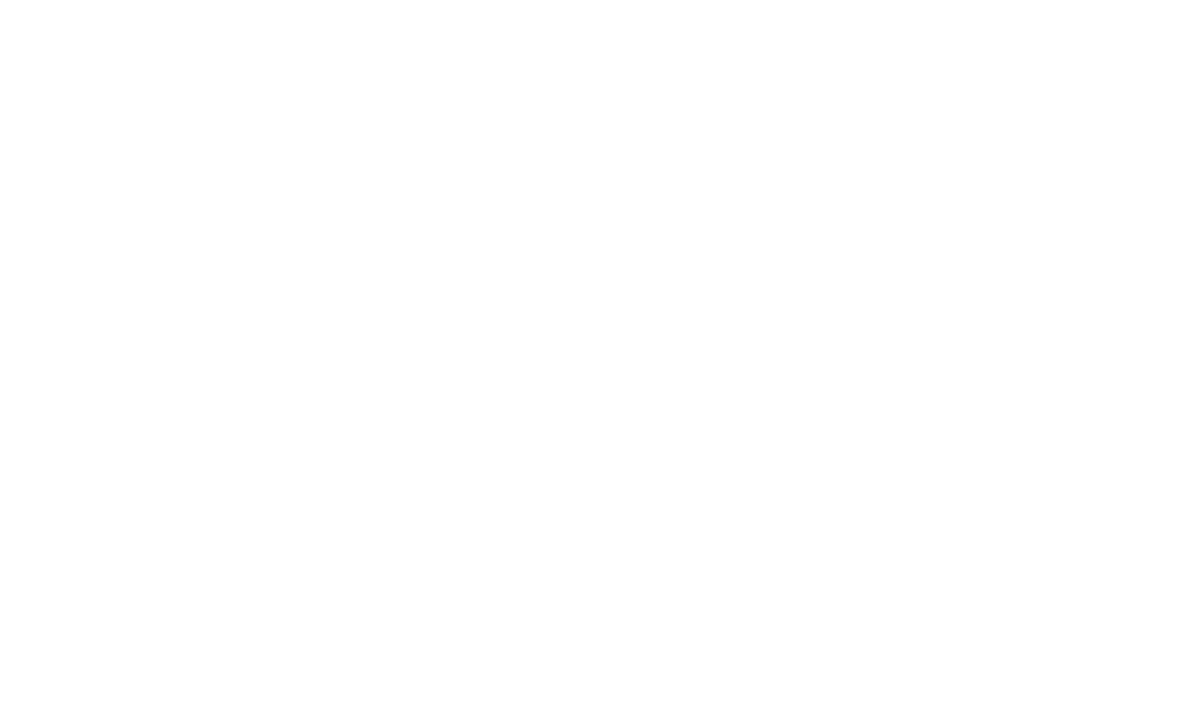 scroll, scrollTop: 0, scrollLeft: 0, axis: both 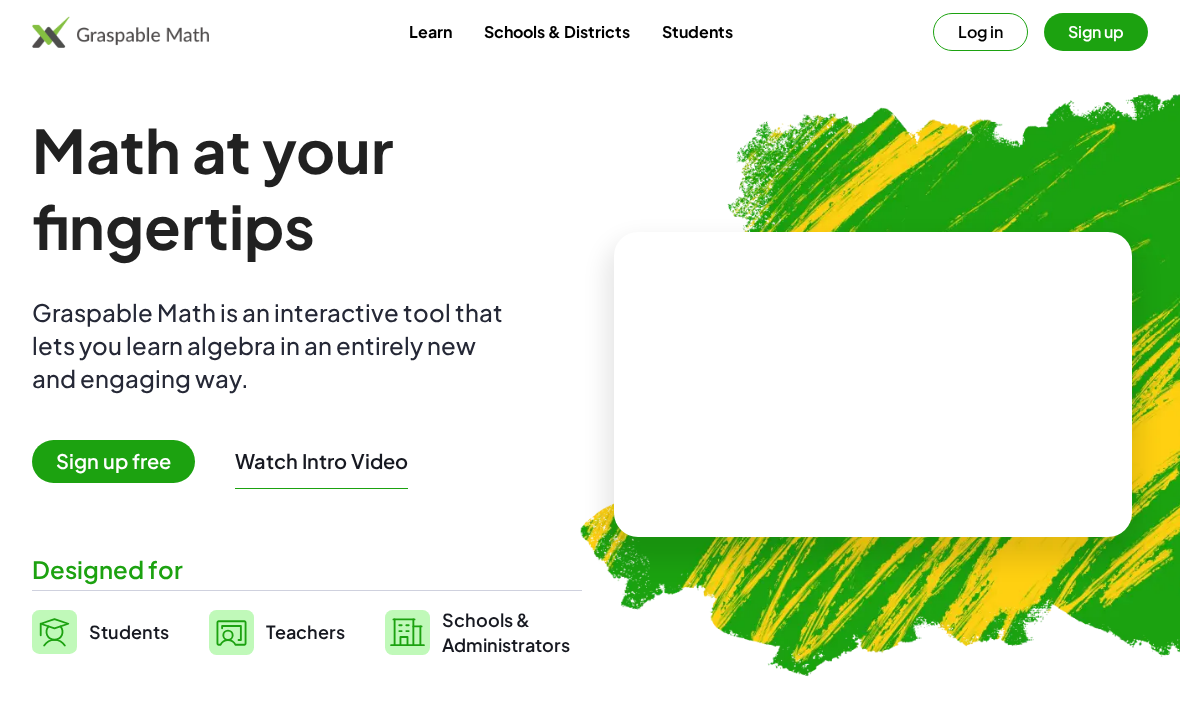 click on "Teachers" at bounding box center [277, 632] 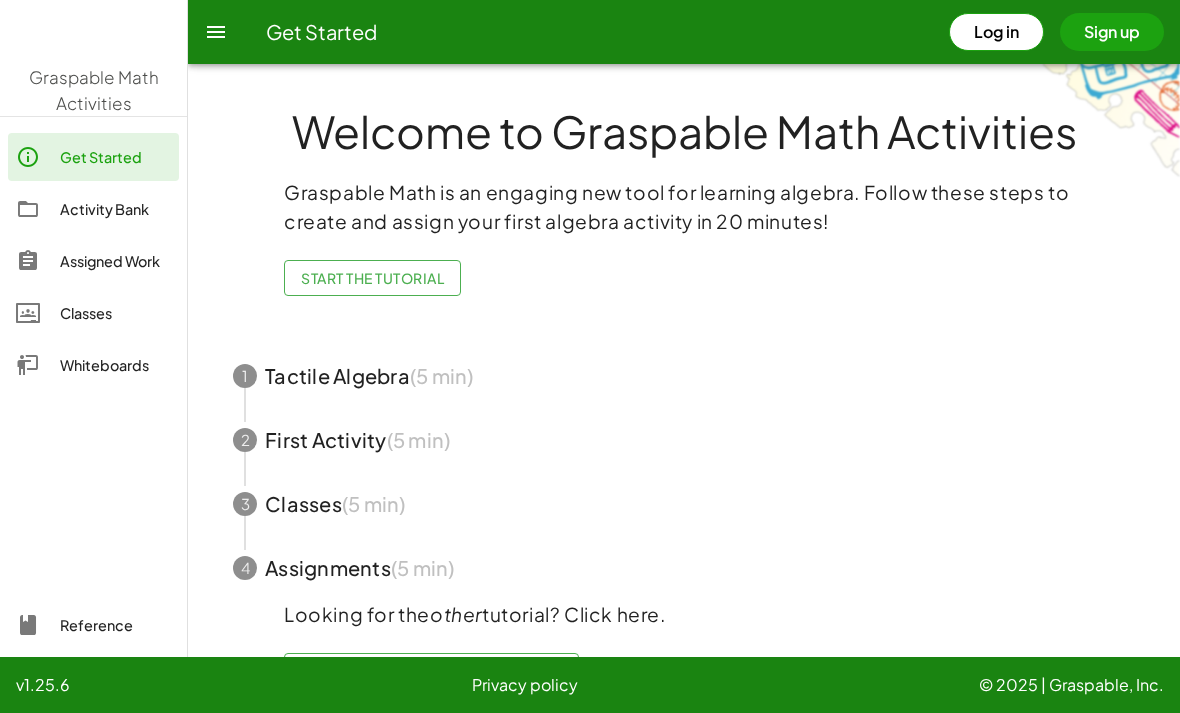 click on "Welcome to Graspable Math Activities   Graspable Math is an engaging new tool for learning algebra. Follow these steps to create and assign your first algebra activity in 20 minutes!  Start the Tutorial 1 Tactile Algebra  (5 min) 2 First Activity  (5 min) 3 Classes  (5 min) 4 Assignments  (5 min)  Looking for the  other  tutorial? Click here.  Start the Text-based GM Tutorial" 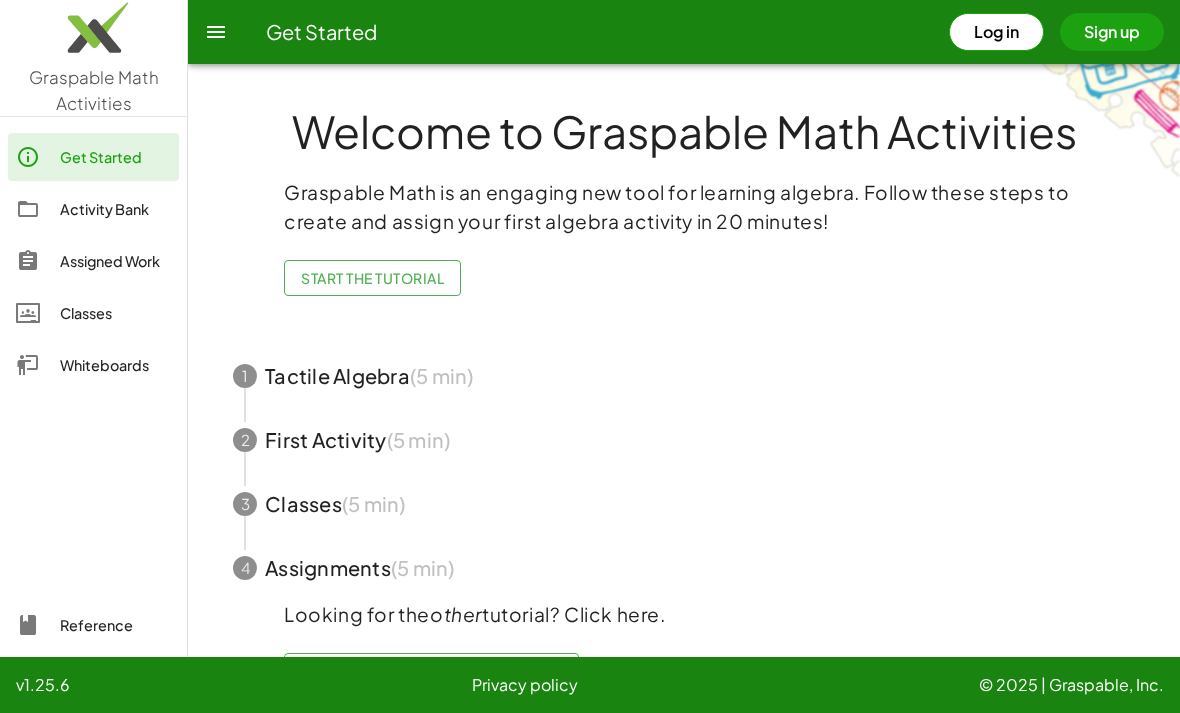 click at bounding box center (684, 440) 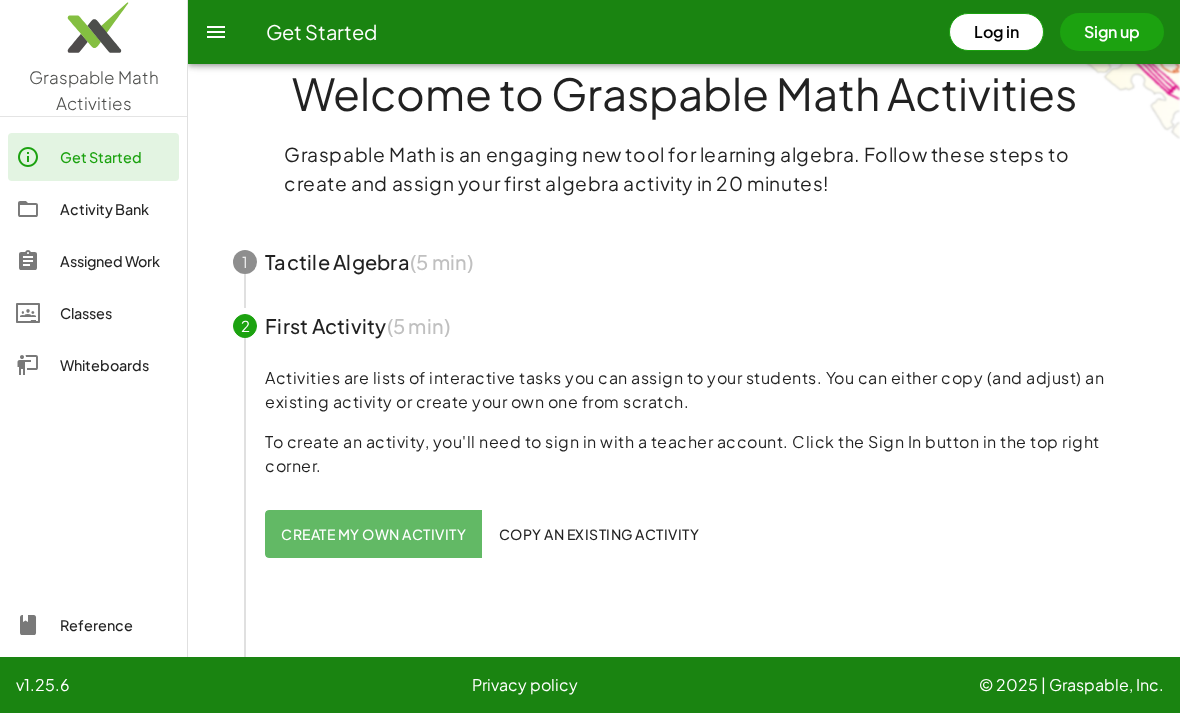 scroll, scrollTop: 59, scrollLeft: 0, axis: vertical 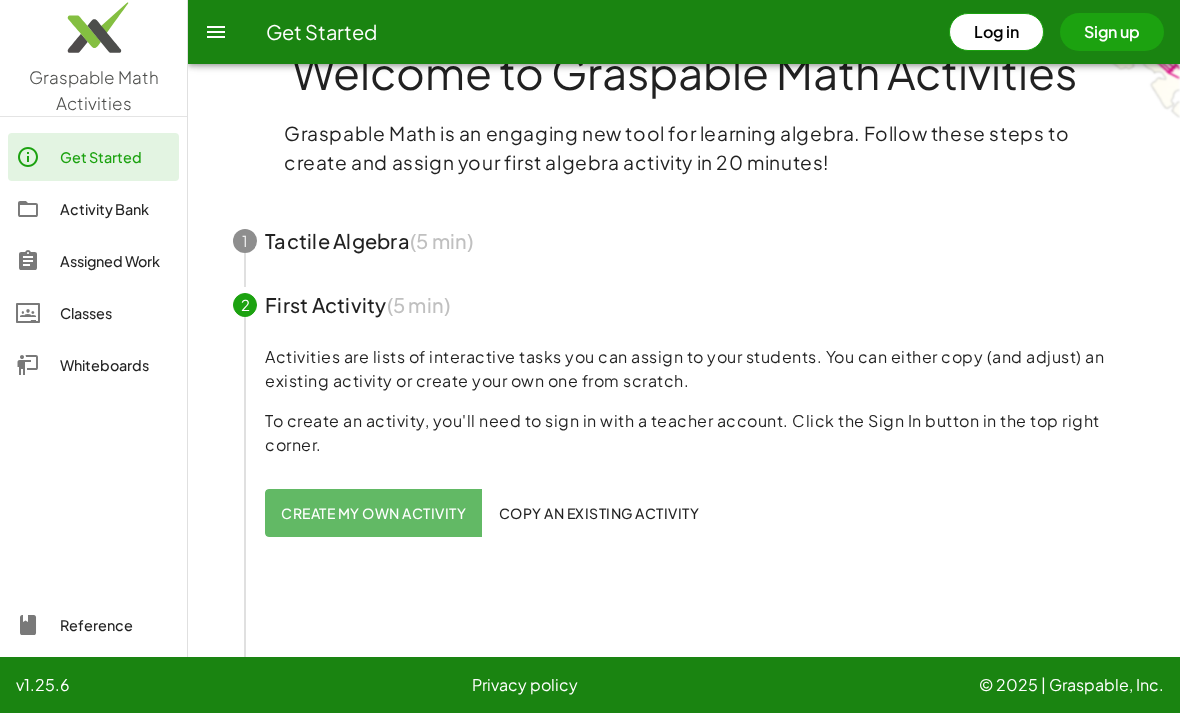 click at bounding box center (684, 305) 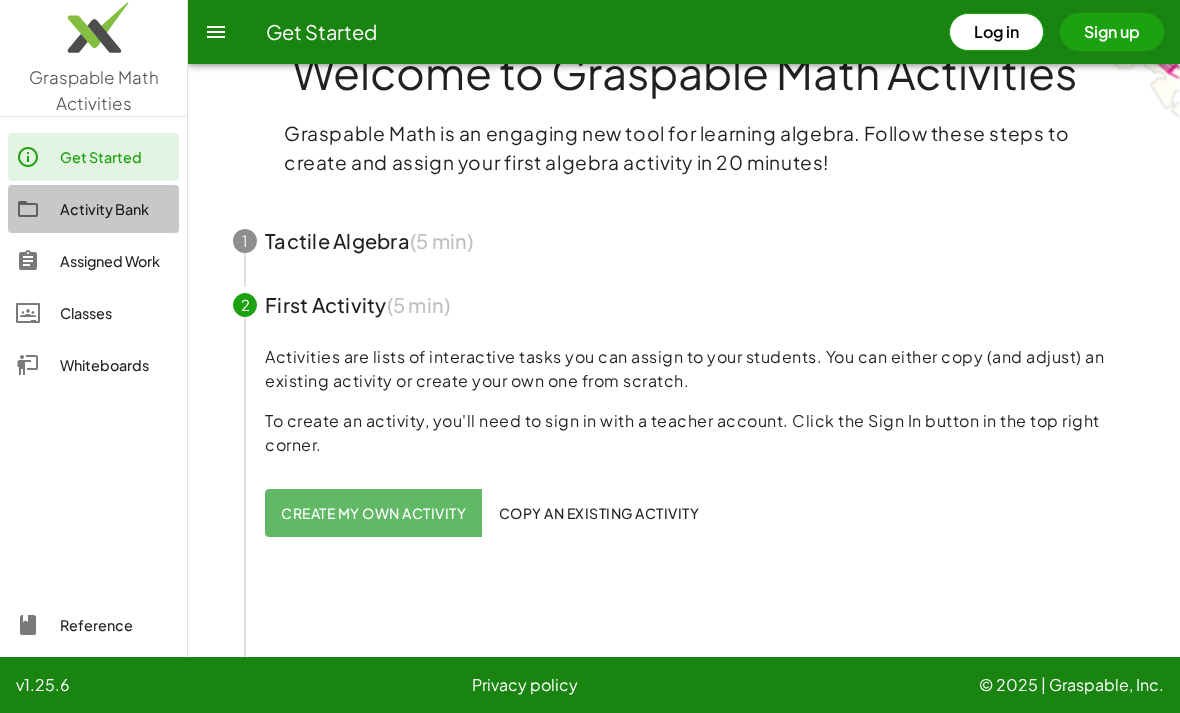 click on "Activity Bank" 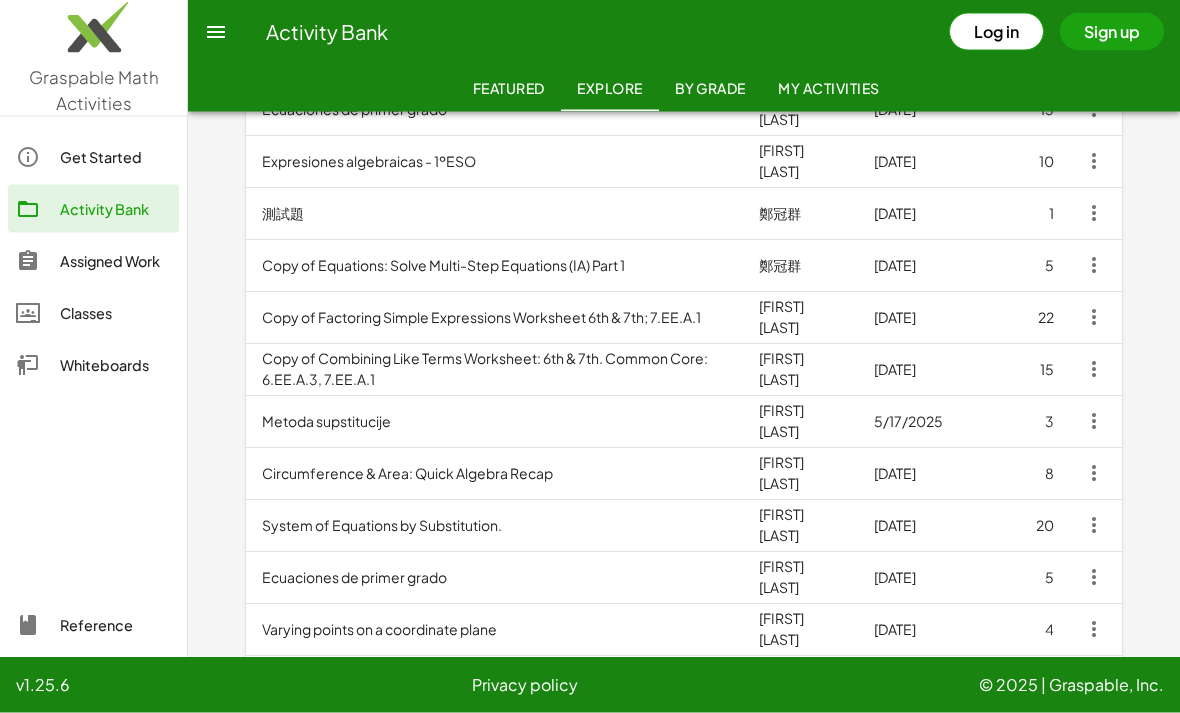 scroll, scrollTop: 641, scrollLeft: 0, axis: vertical 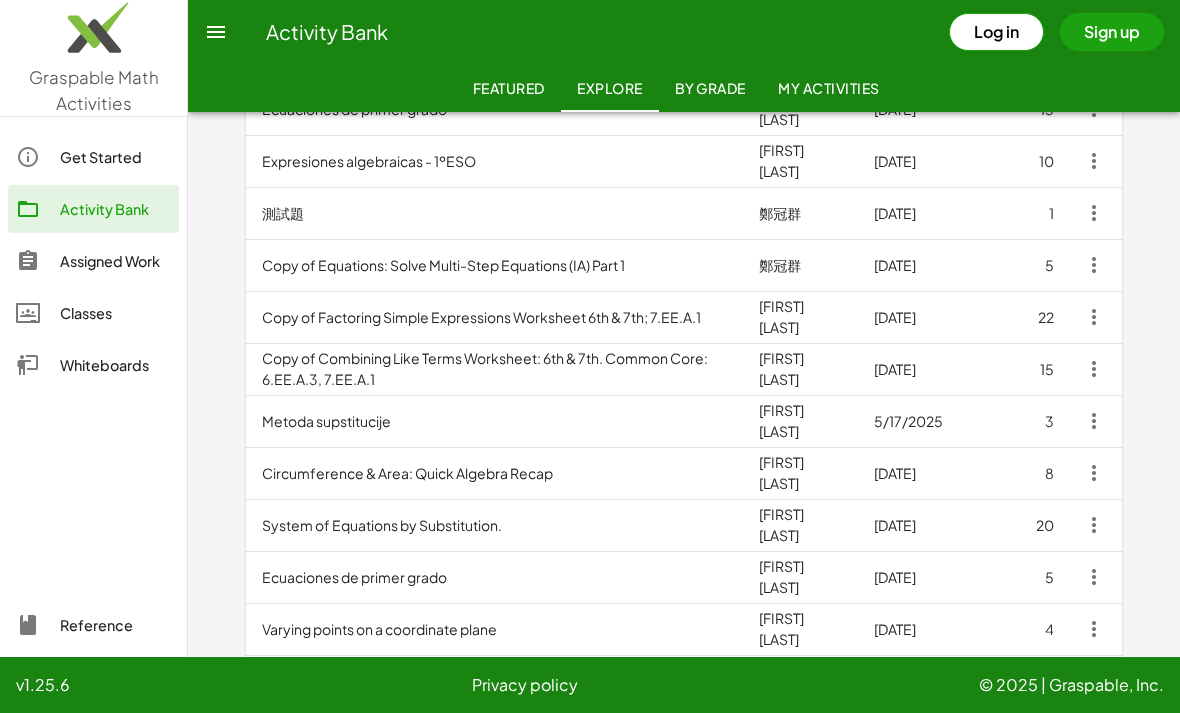 click on "Copy of Combining Like Terms Worksheet: 6th & 7th. Common Core: 6.EE.A.3, 7.EE.A.1" at bounding box center [494, 369] 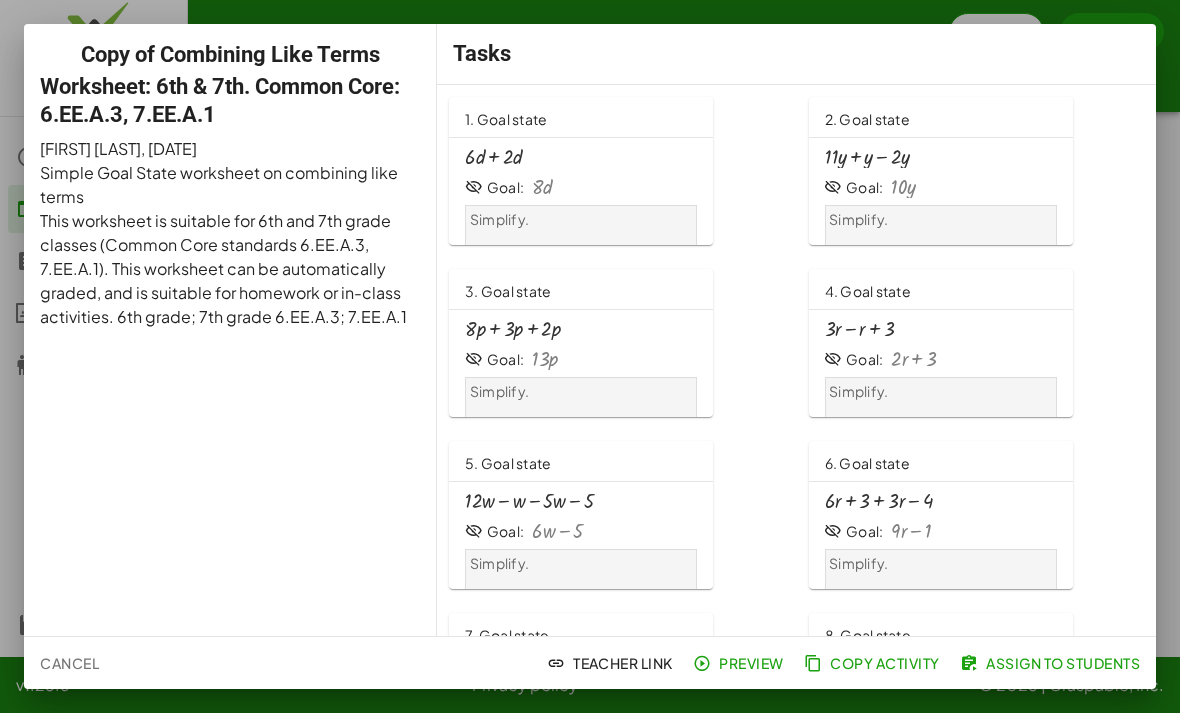 click on "1. Goal state" 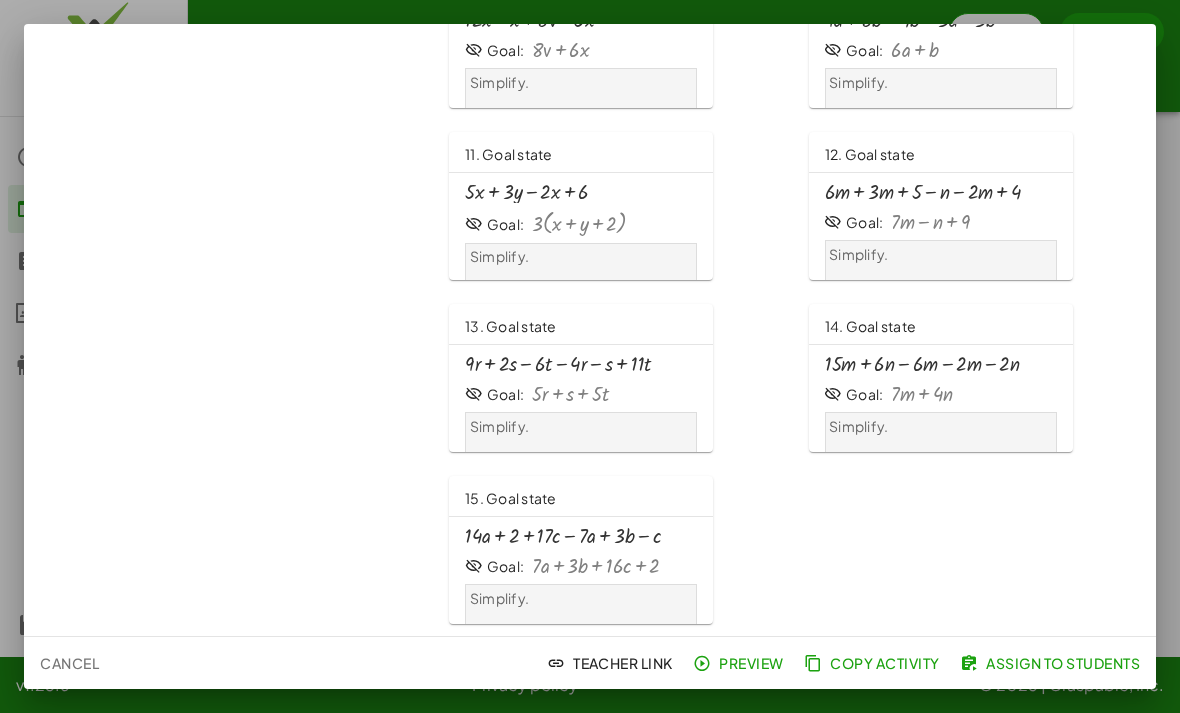 scroll, scrollTop: 830, scrollLeft: 0, axis: vertical 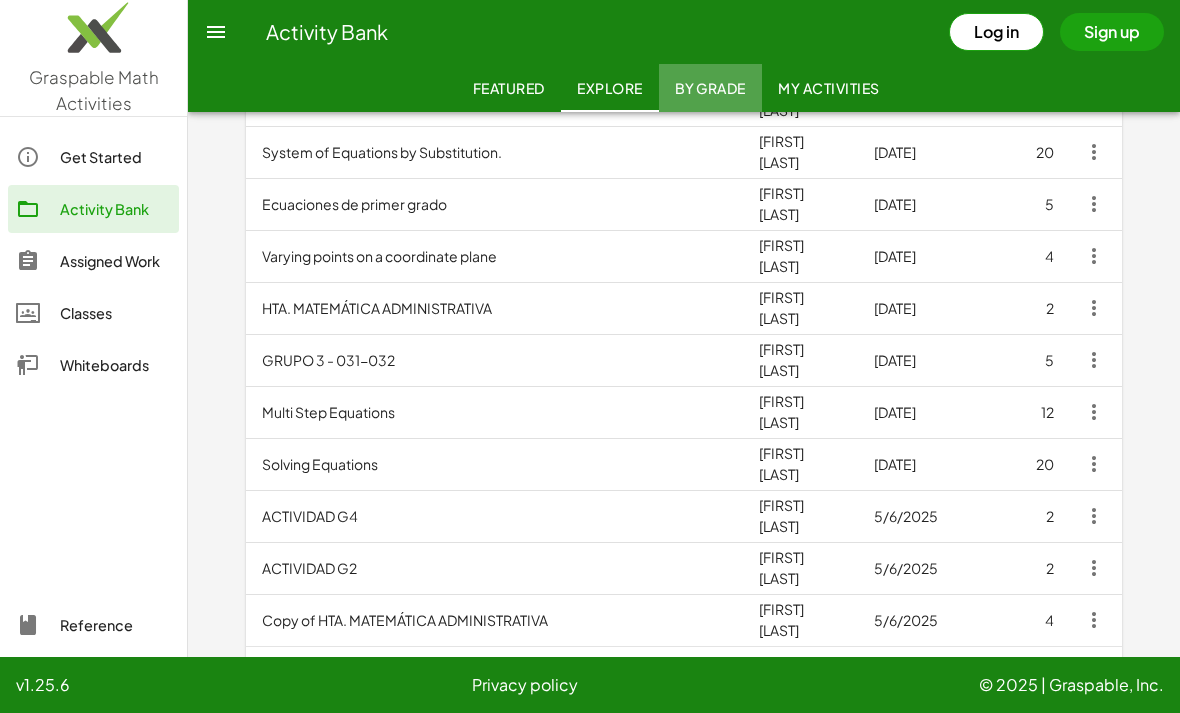 click on "By Grade" 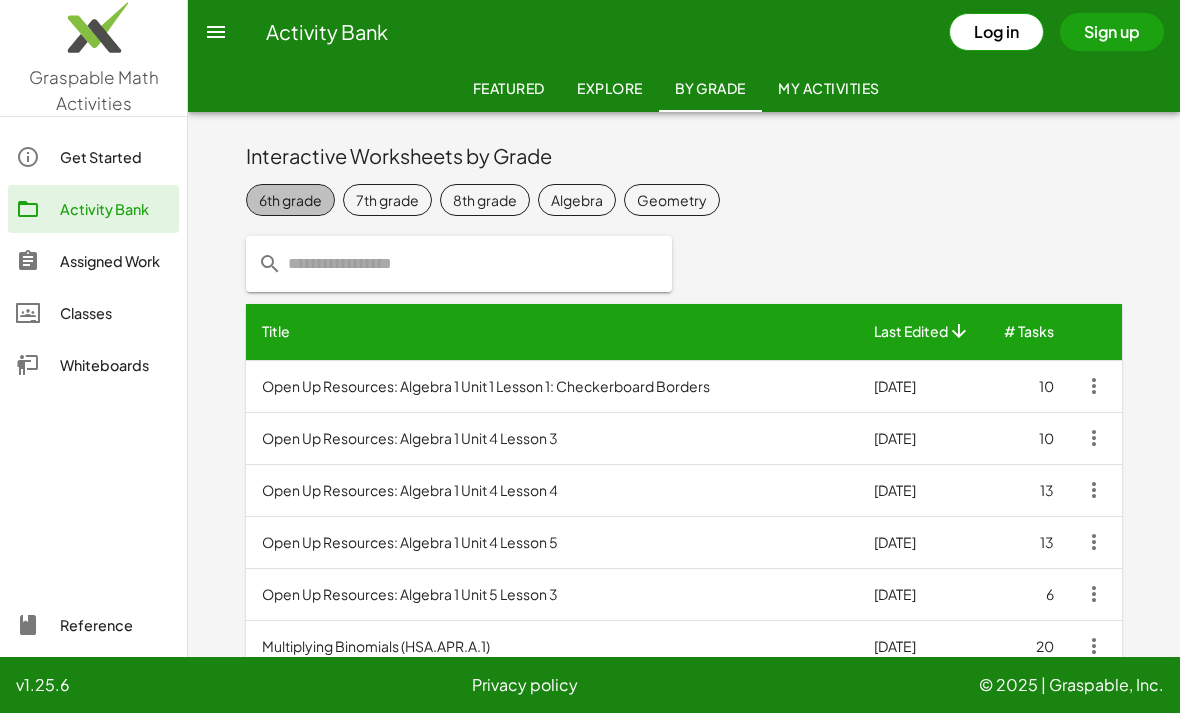click on "6th grade" 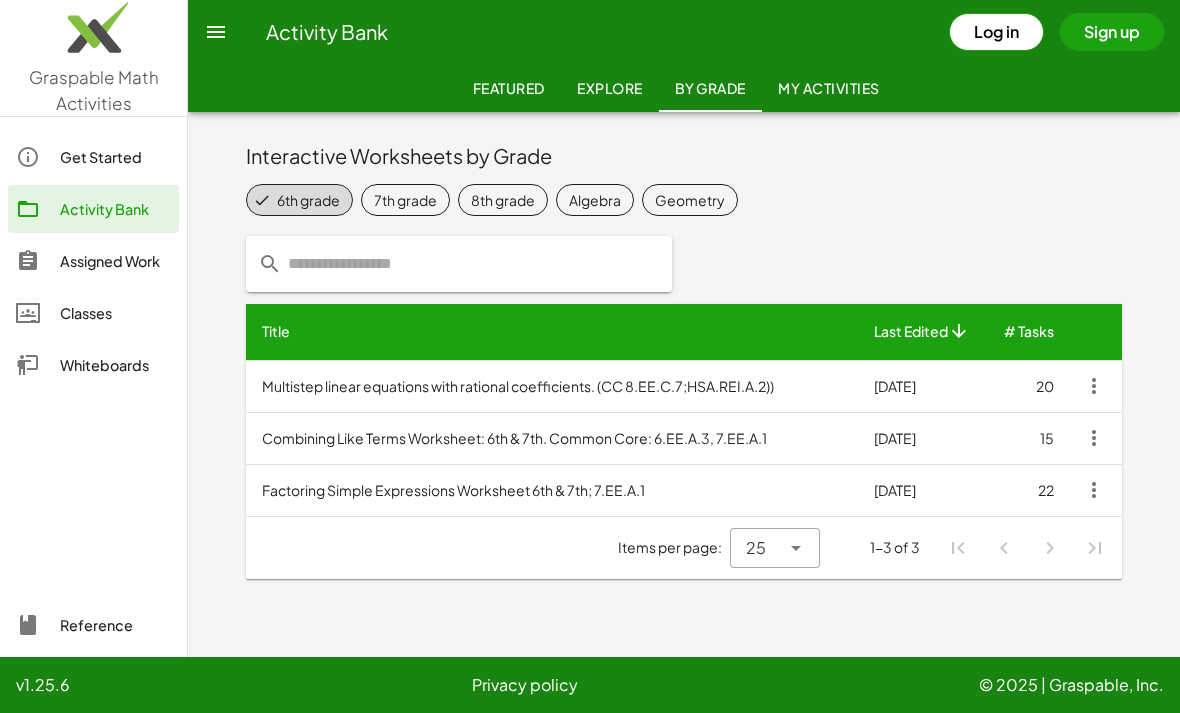 click on "7th grade" 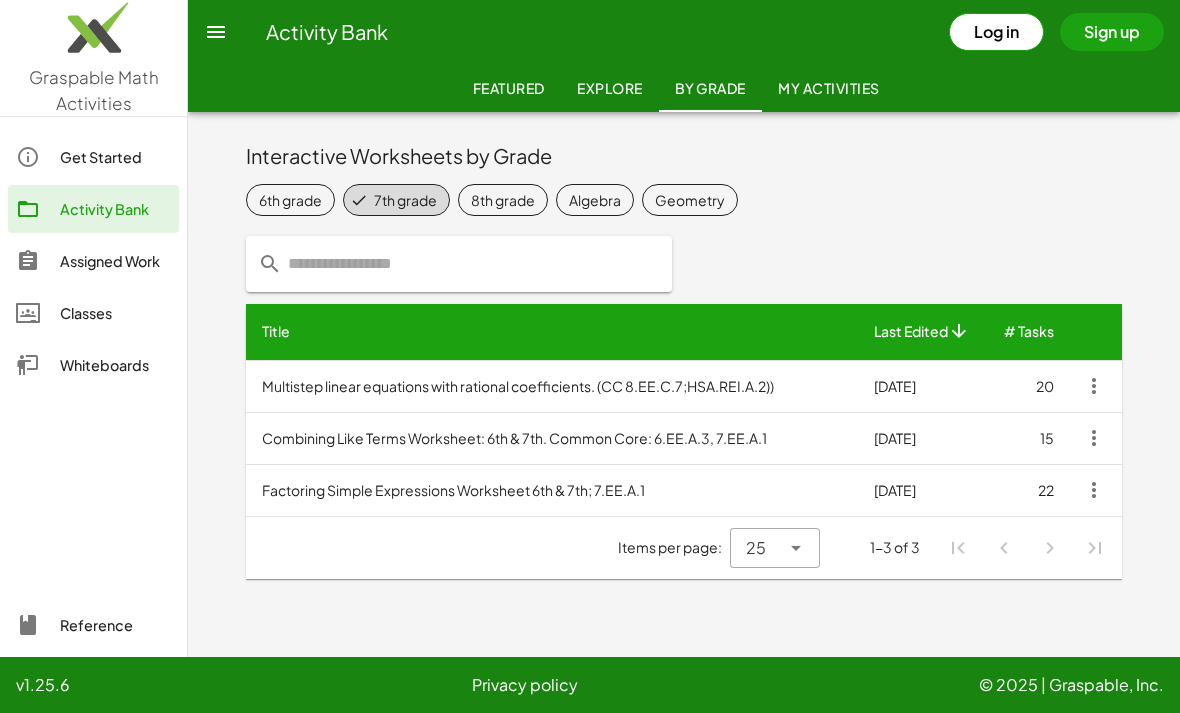 click on "6th grade" 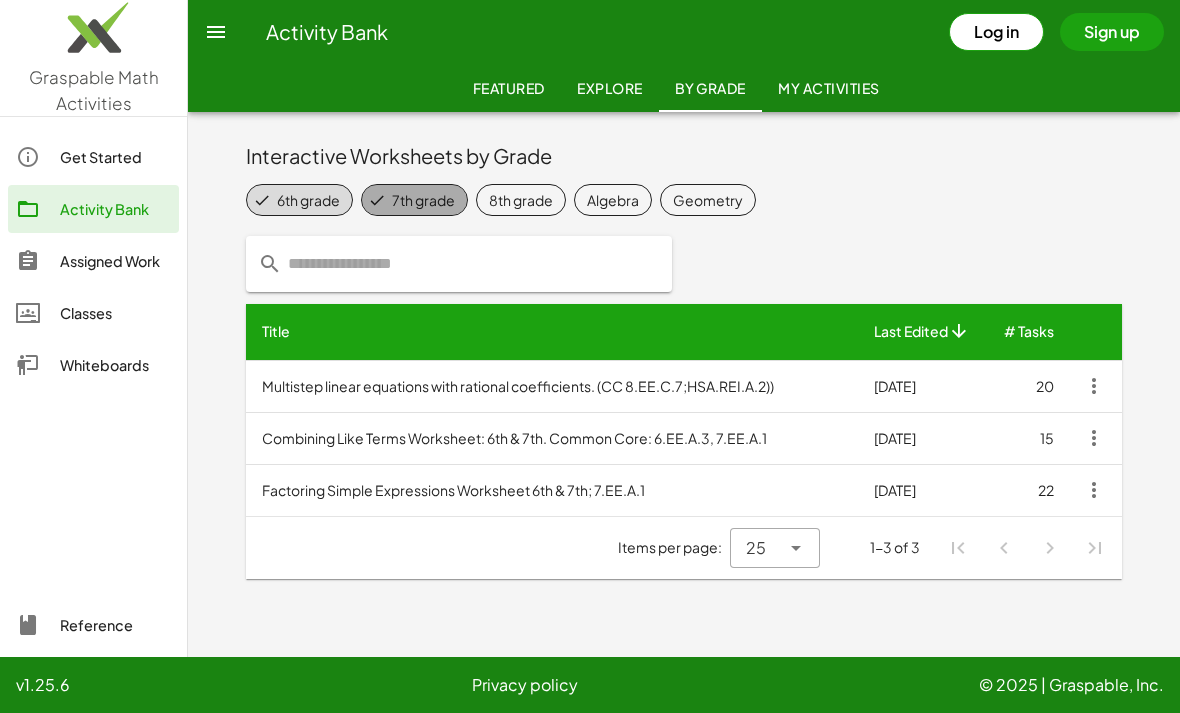 click on "7th grade" 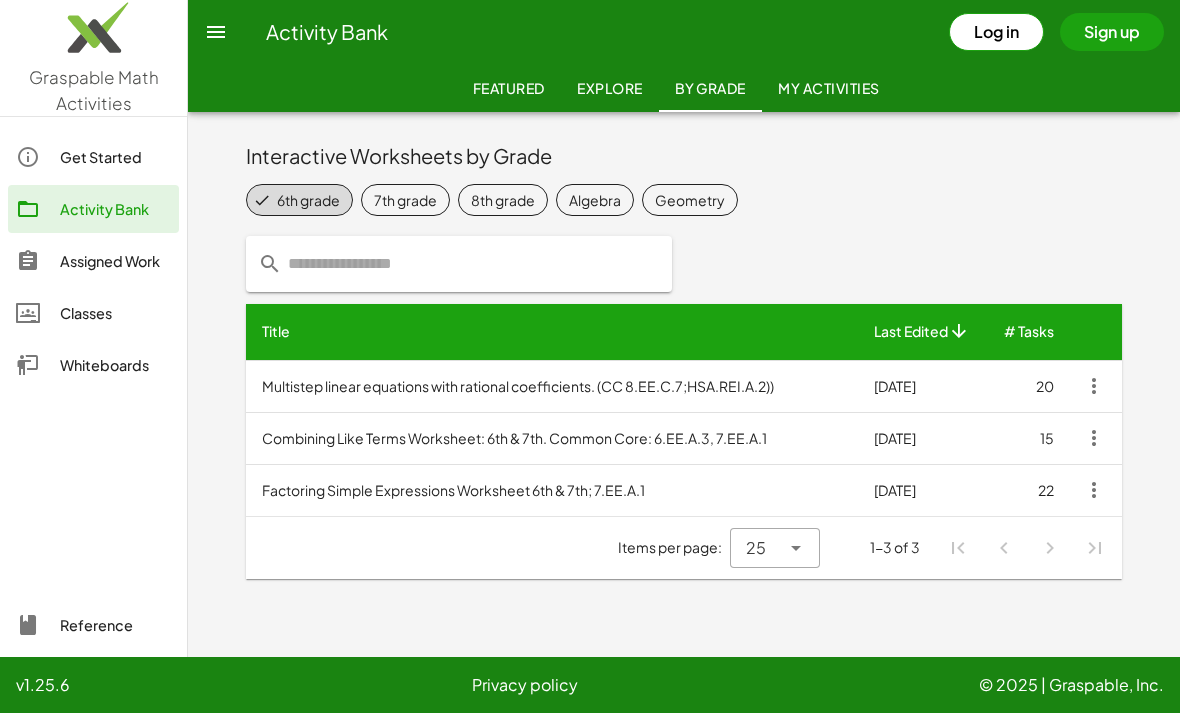 click on "Whiteboards" 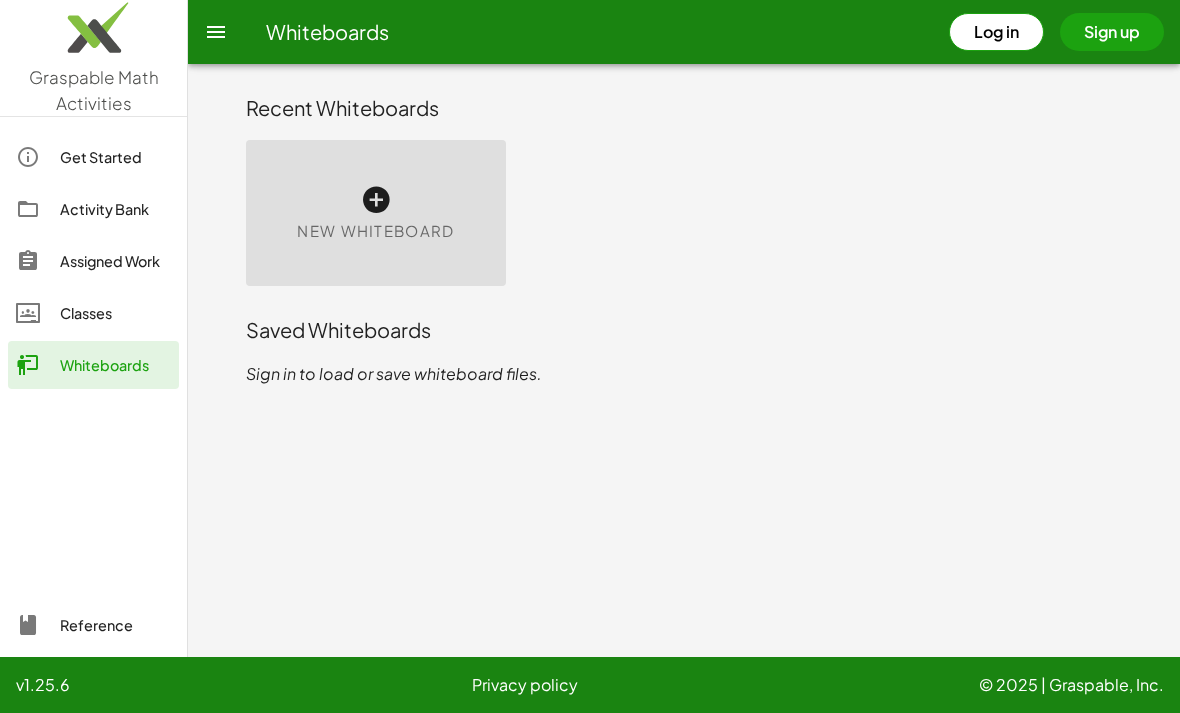click on "Classes" 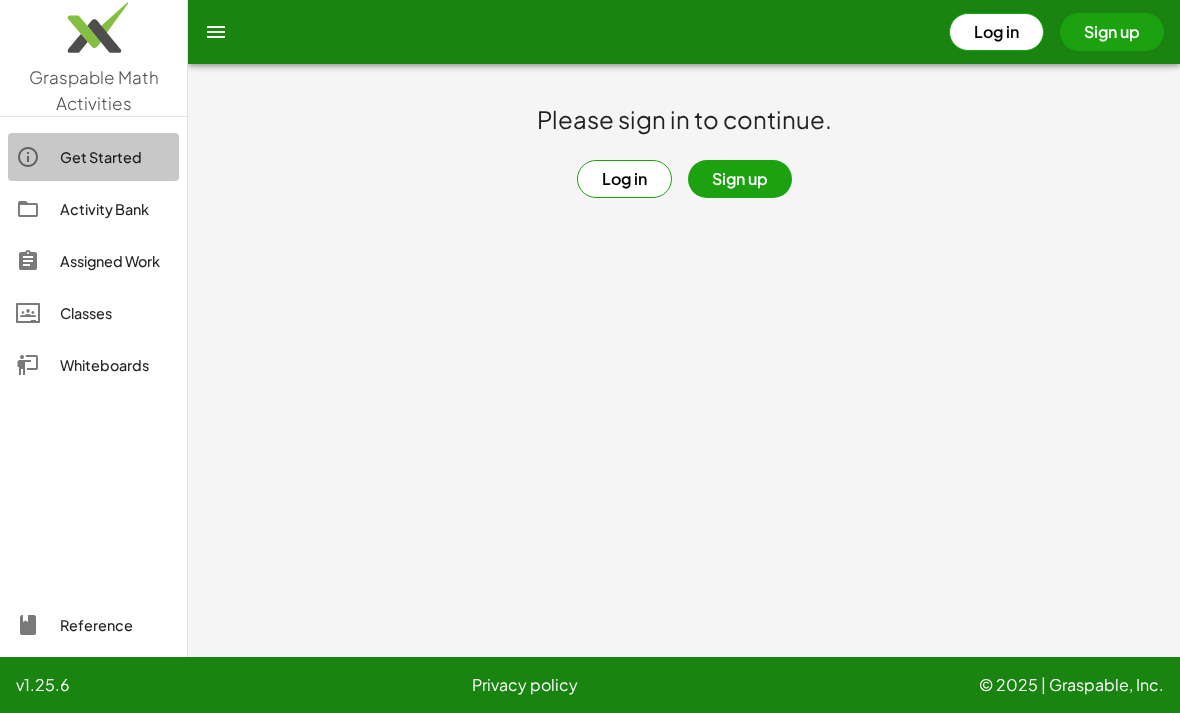click on "Get Started" 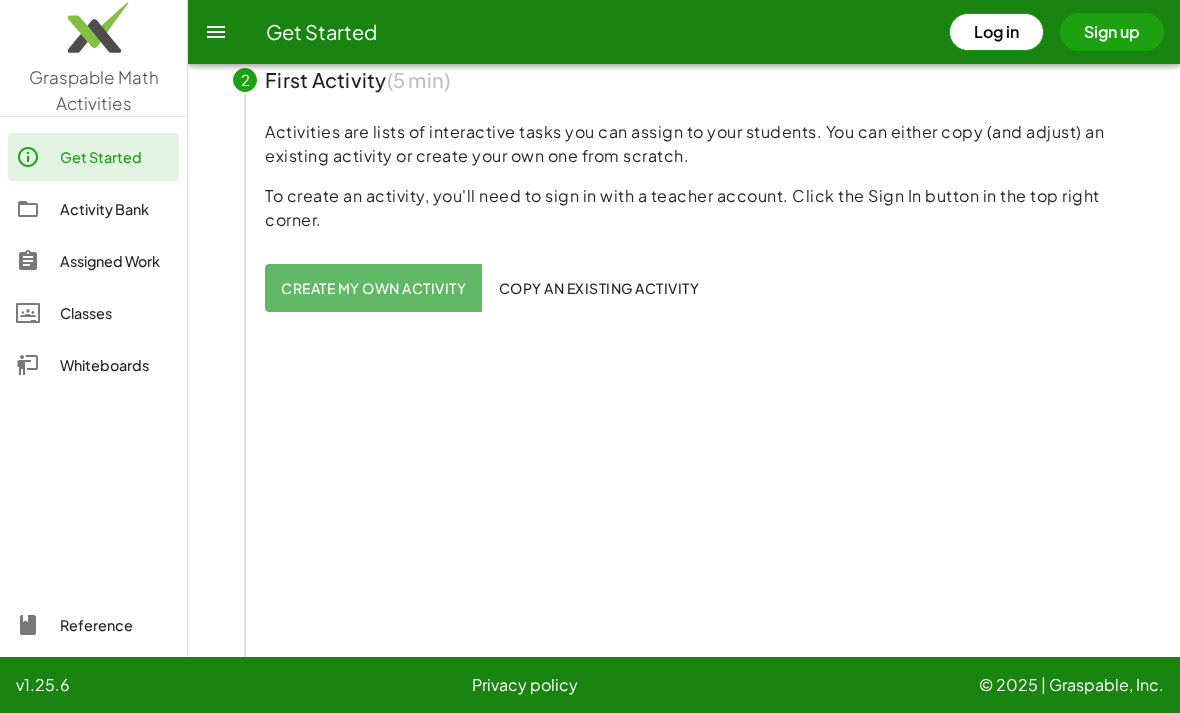 scroll, scrollTop: 0, scrollLeft: 0, axis: both 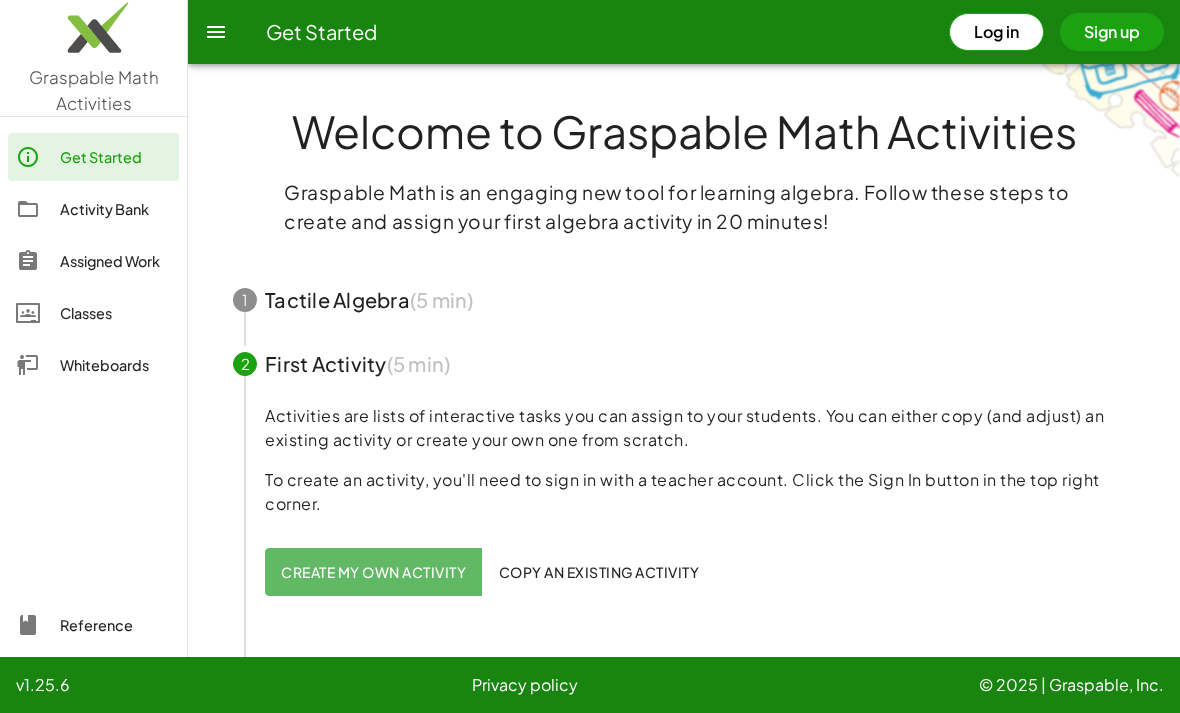 click at bounding box center (684, 364) 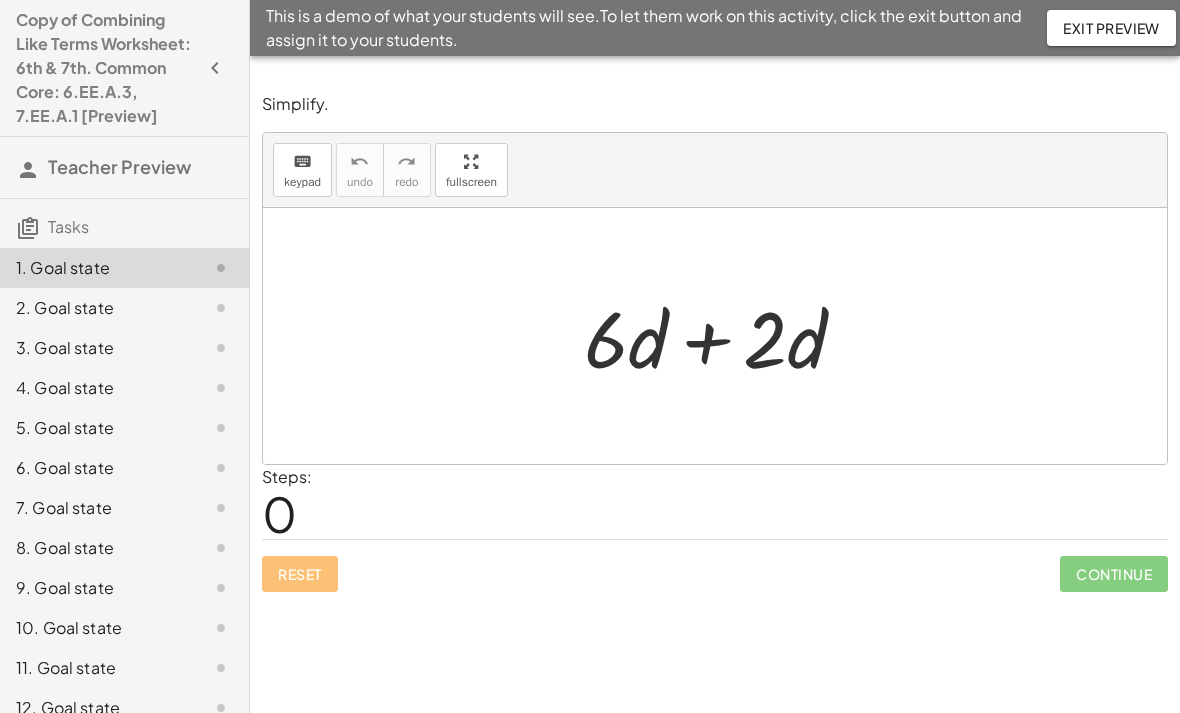 scroll, scrollTop: 0, scrollLeft: 0, axis: both 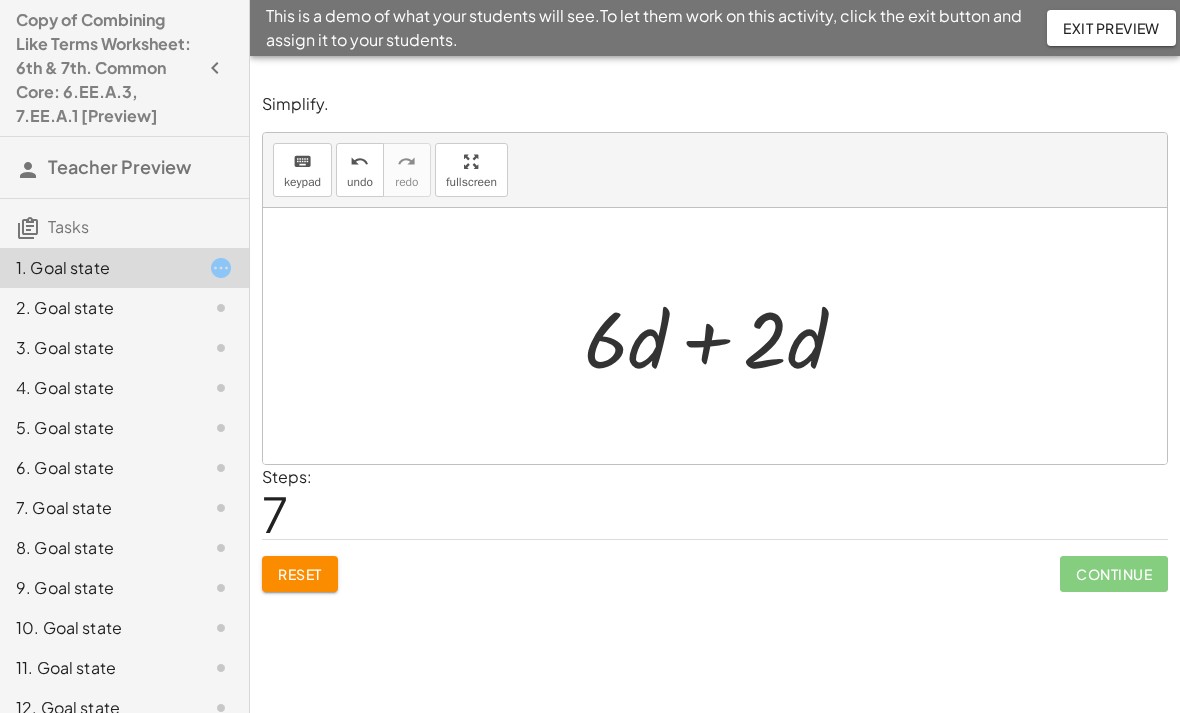 click on "Steps:  7" at bounding box center (715, 502) 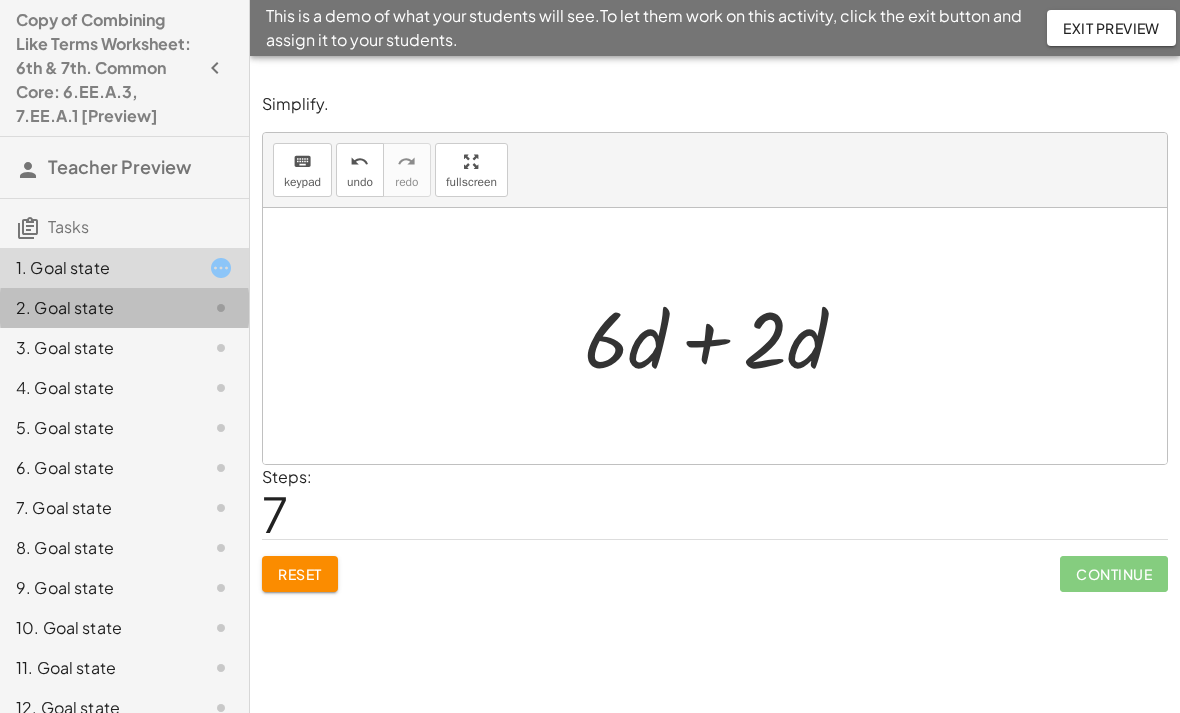 click on "2. Goal state" 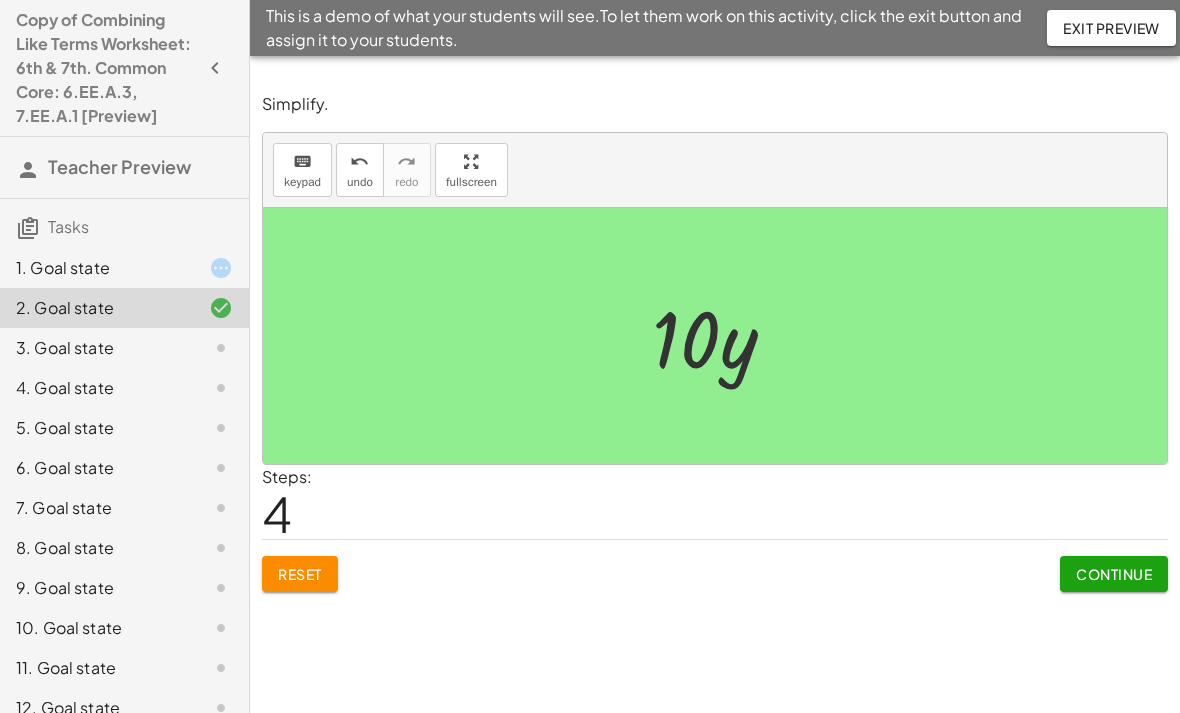 click on "Steps:  4" at bounding box center [715, 502] 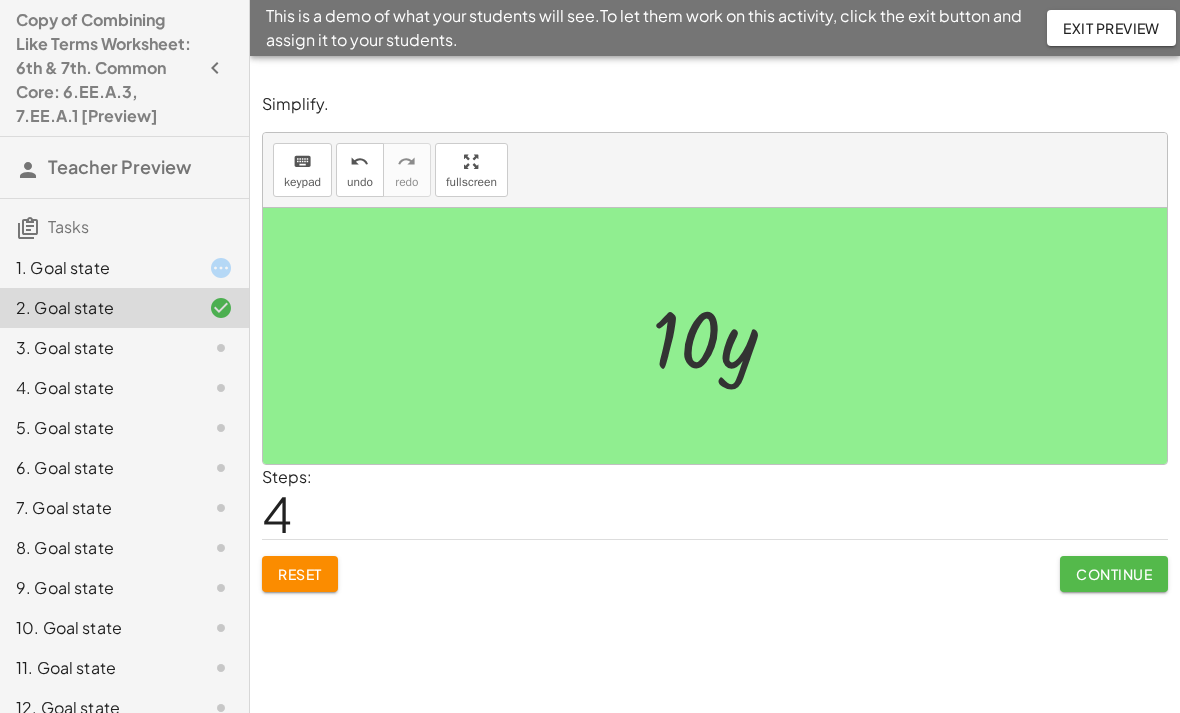 click on "Continue" 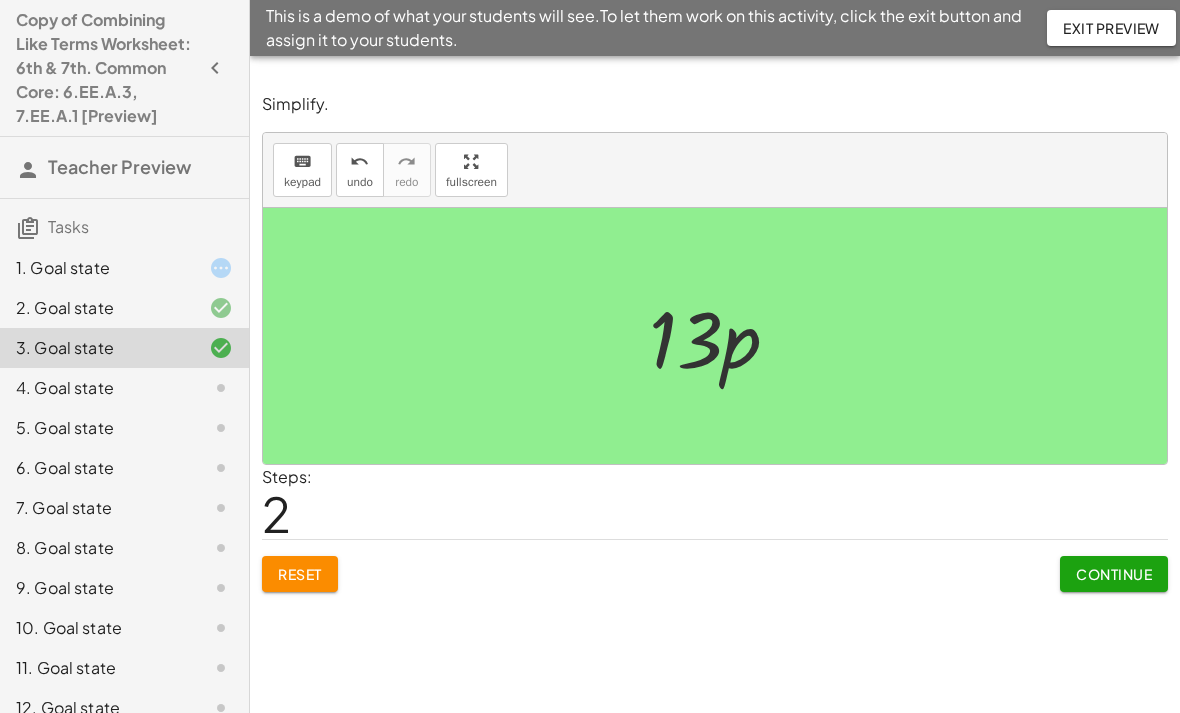 click on "Continue" 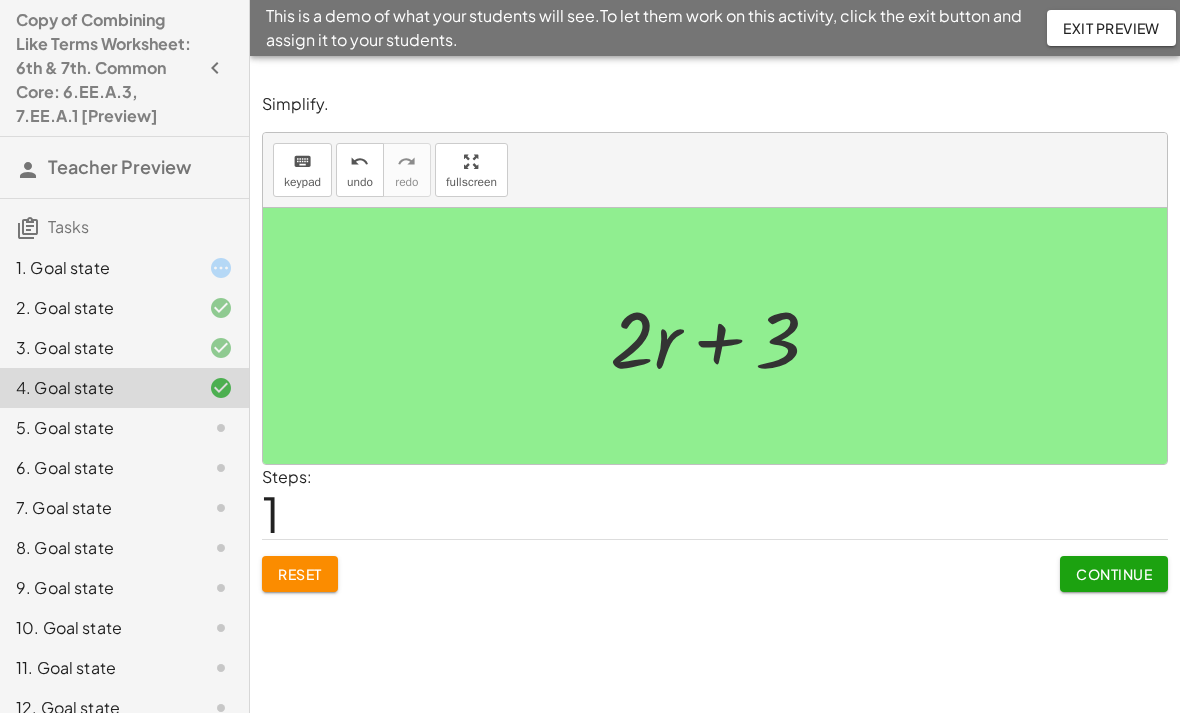 click on "Continue" at bounding box center [1114, 574] 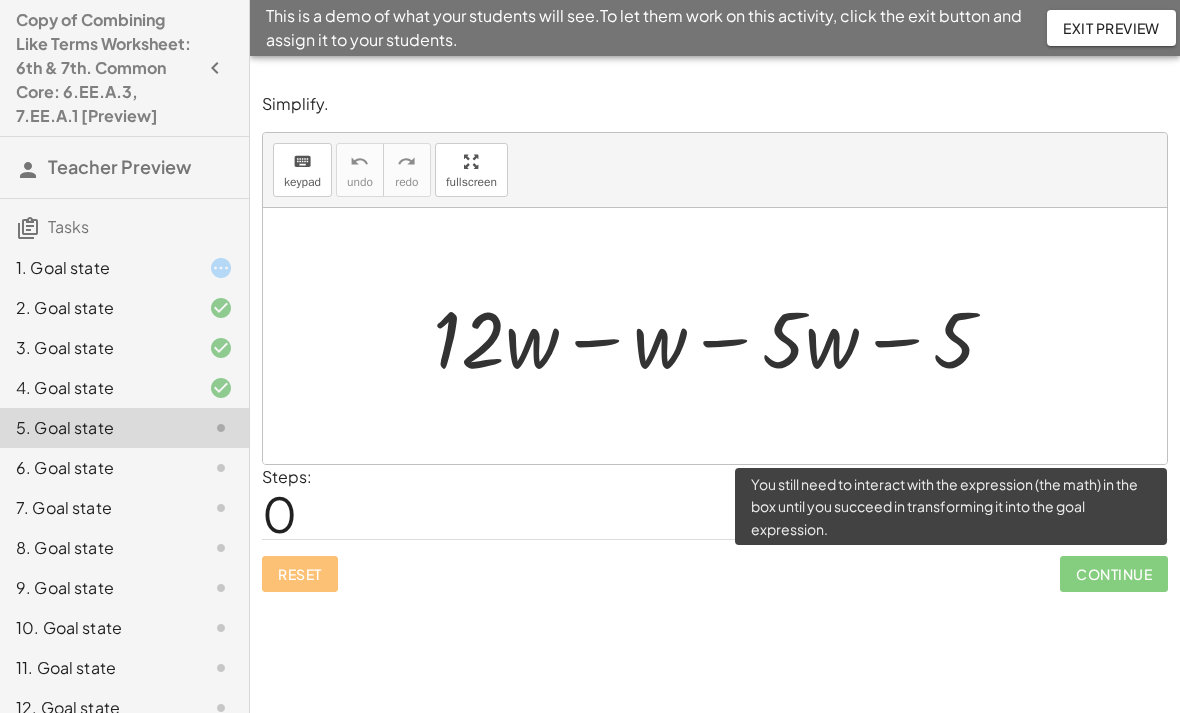 click on "Continue" 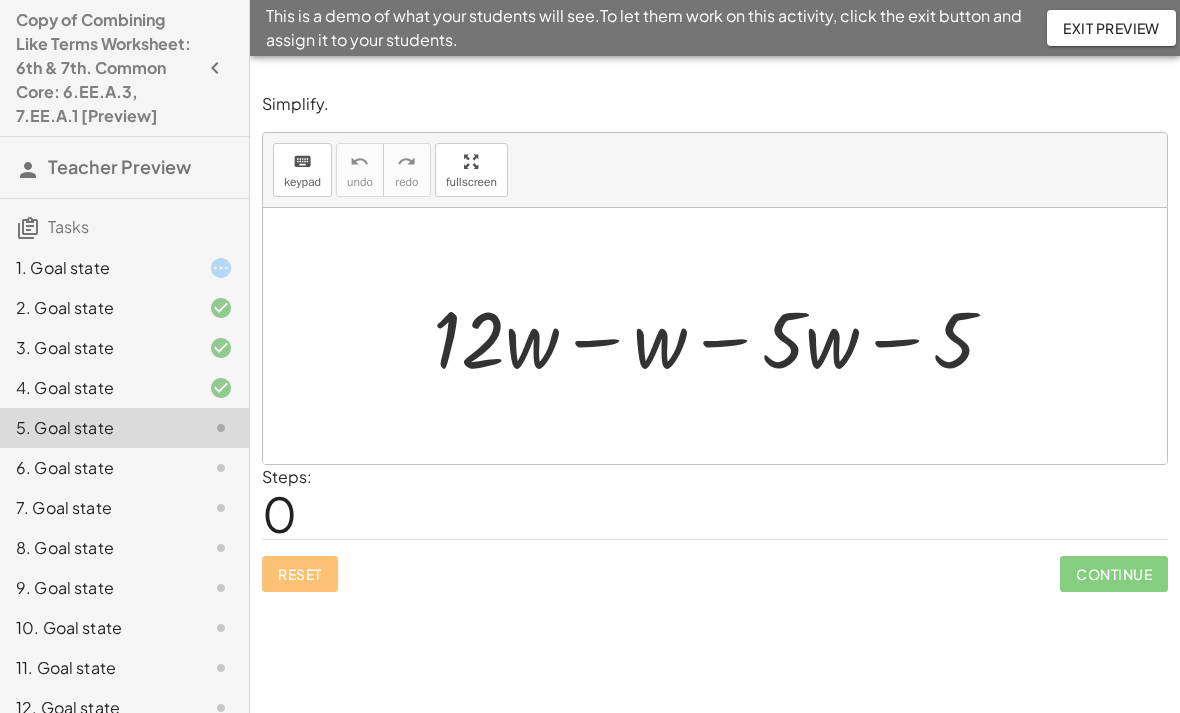 click on "Simplify. keyboard keypad undo undo redo redo fullscreen + · 6 · d + · 2 · d · ( + 6 + 2 ) · d + · d · 6 + · d · 2 + · 6 · d + · d · 2 + · 6 · d + · 2 · d + · 2 · 3 · d + · 2 · d · ( + · 3 · d + d ) · 2 + · 3 · d · 2 + · d · 2 + · 6 · d + · d · 2 + + · d d · · · 2 6 × Steps:  7 Reset   Continue  Simplify. keyboard keypad undo undo redo redo fullscreen + · 11 · y + y − · 2 · y + · 12 · y − · 2 · y + · 2 · 6 · y − · 2 · y · ( + · 6 · y − y ) · 2 + · 2 · 6 · y − · 2 · y + · 12 · y − · 2 · y · y · 10 × Steps:  4 Reset   Continue  Simplify. keyboard keypad undo undo redo redo fullscreen + · 8 · p + · 3 · p + · 2 · p + · 11 · p + · 2 · p · p · 13 × Steps:  2 Reset   Continue  Simplify. keyboard keypad undo undo redo redo fullscreen + · 3 · r − r + 3 + · r + 3 · 2 × Steps:  1 Reset   Continue  Simplify. keyboard keypad undo undo redo redo fullscreen + · 12 · w − w − · 5 · w − 5 × Steps:  0 Reset  ×" 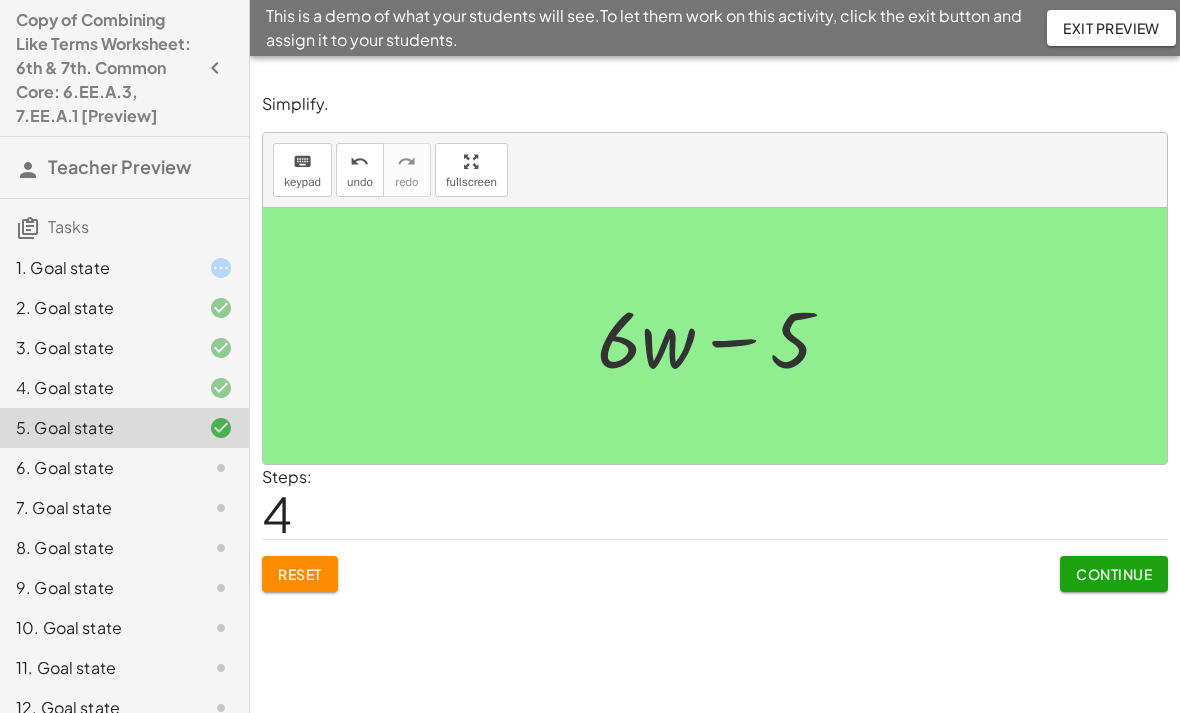 click on "Continue" 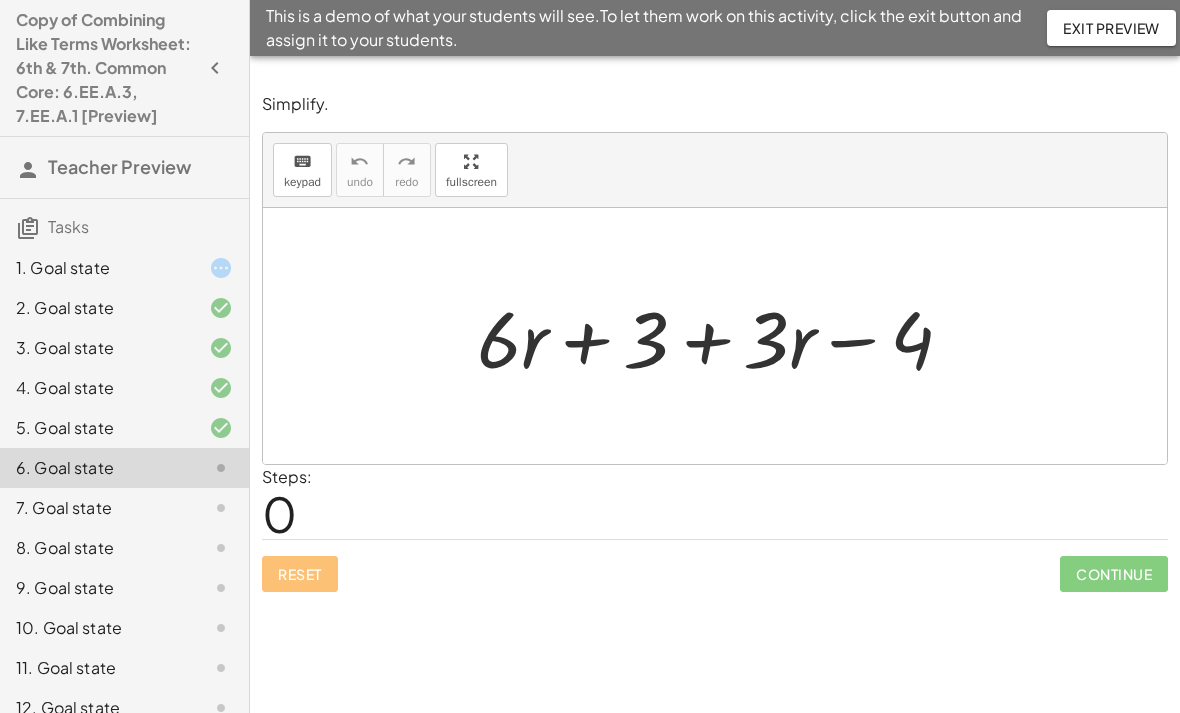 click on "Exit Preview" 